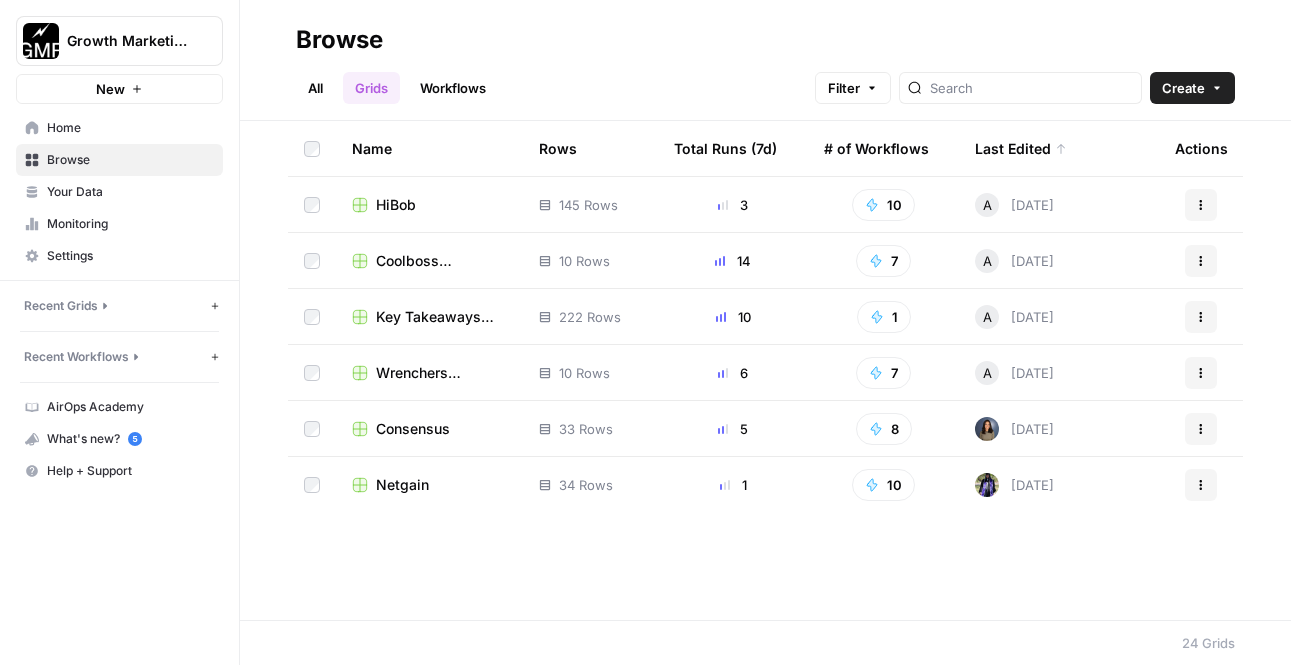 scroll, scrollTop: 0, scrollLeft: 0, axis: both 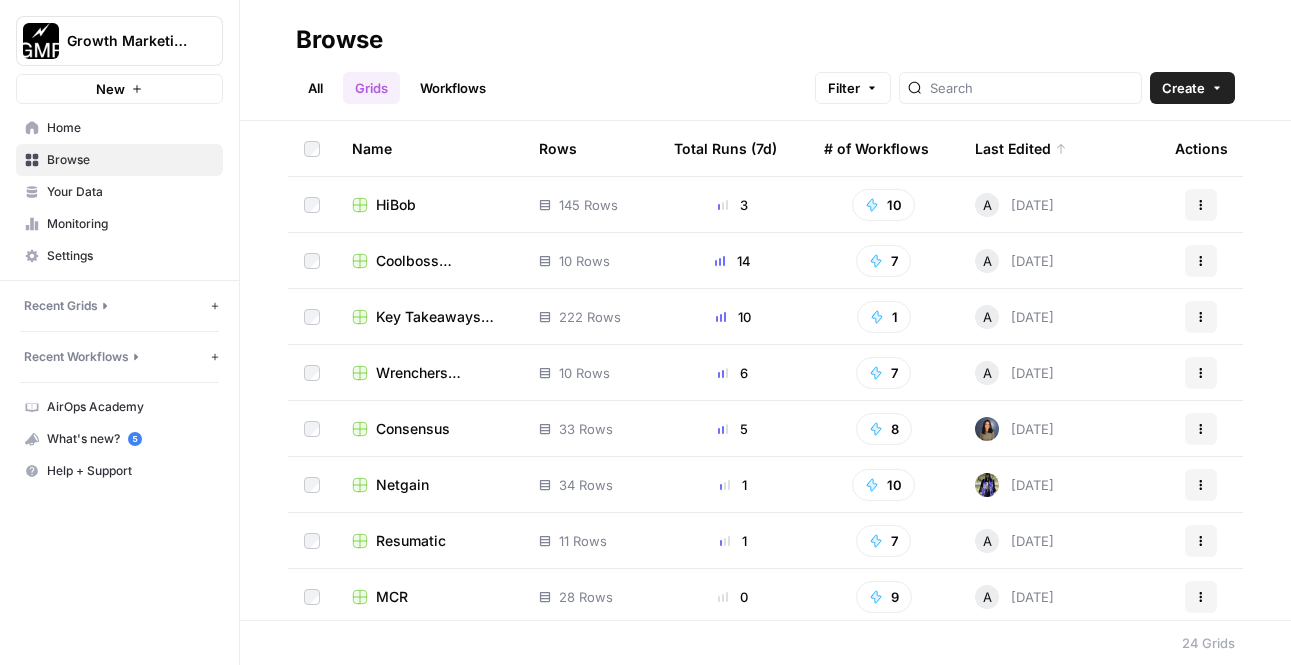 click on "Wrenchers (Bendpak)" at bounding box center (441, 373) 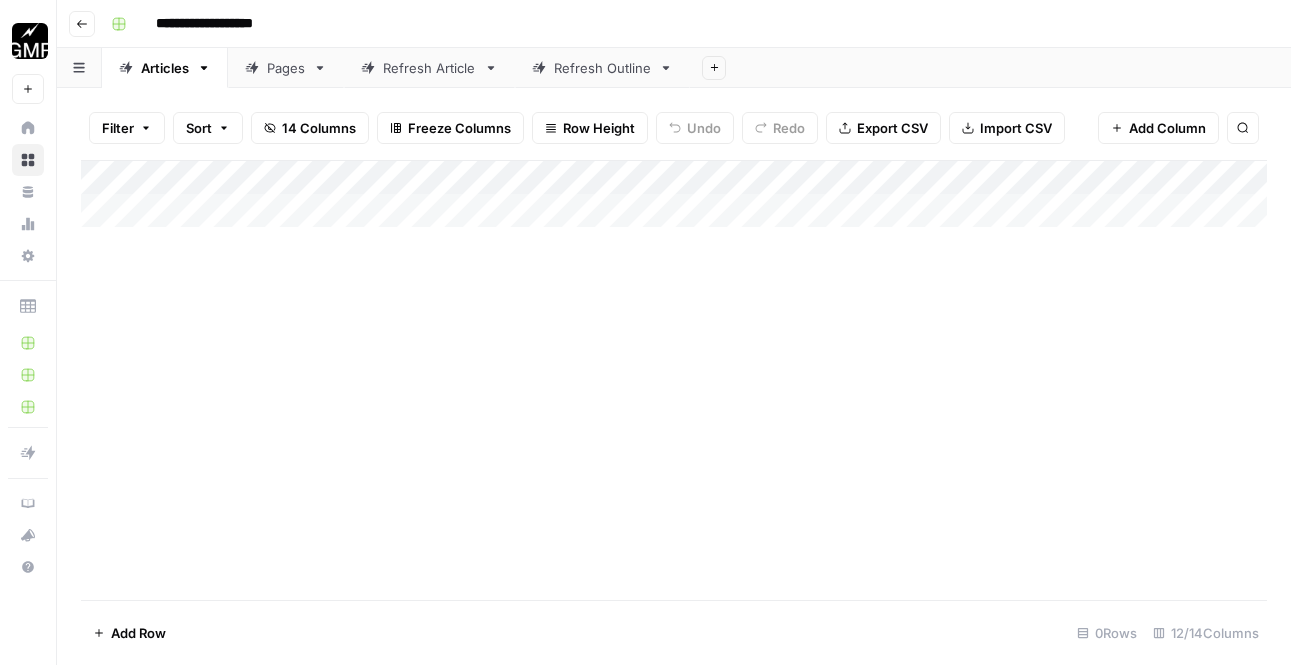 click on "Add Column" at bounding box center [674, 194] 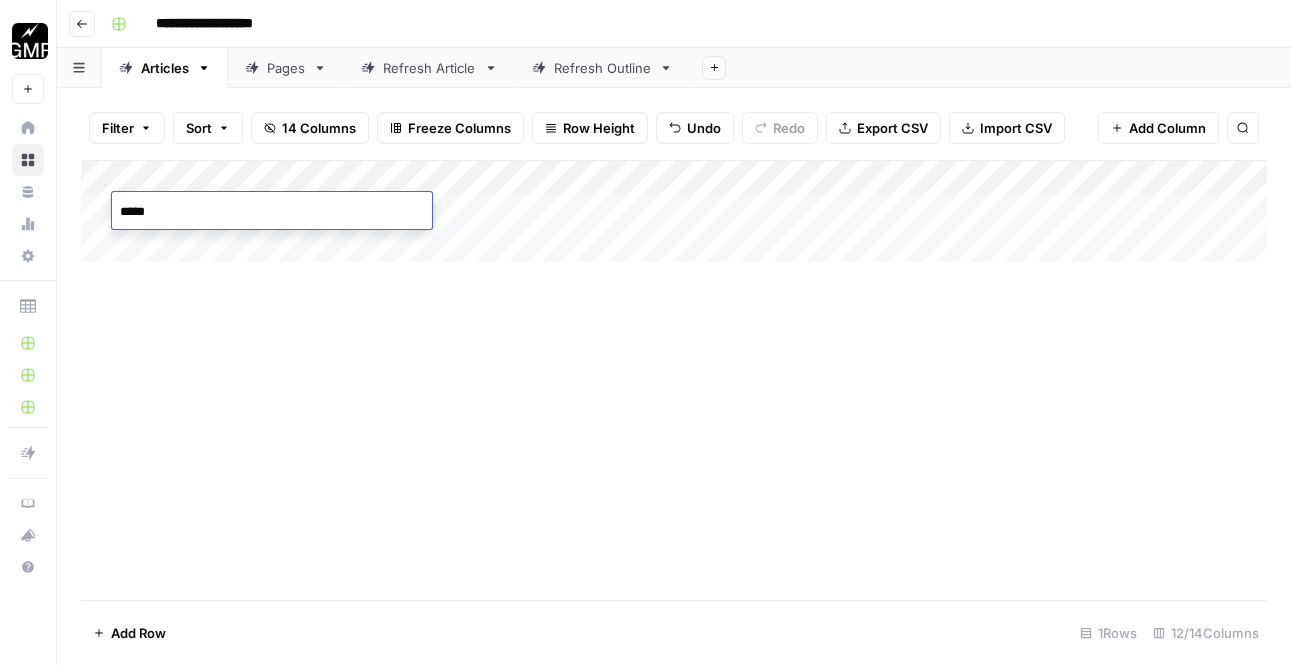drag, startPoint x: 174, startPoint y: 216, endPoint x: 86, endPoint y: 216, distance: 88 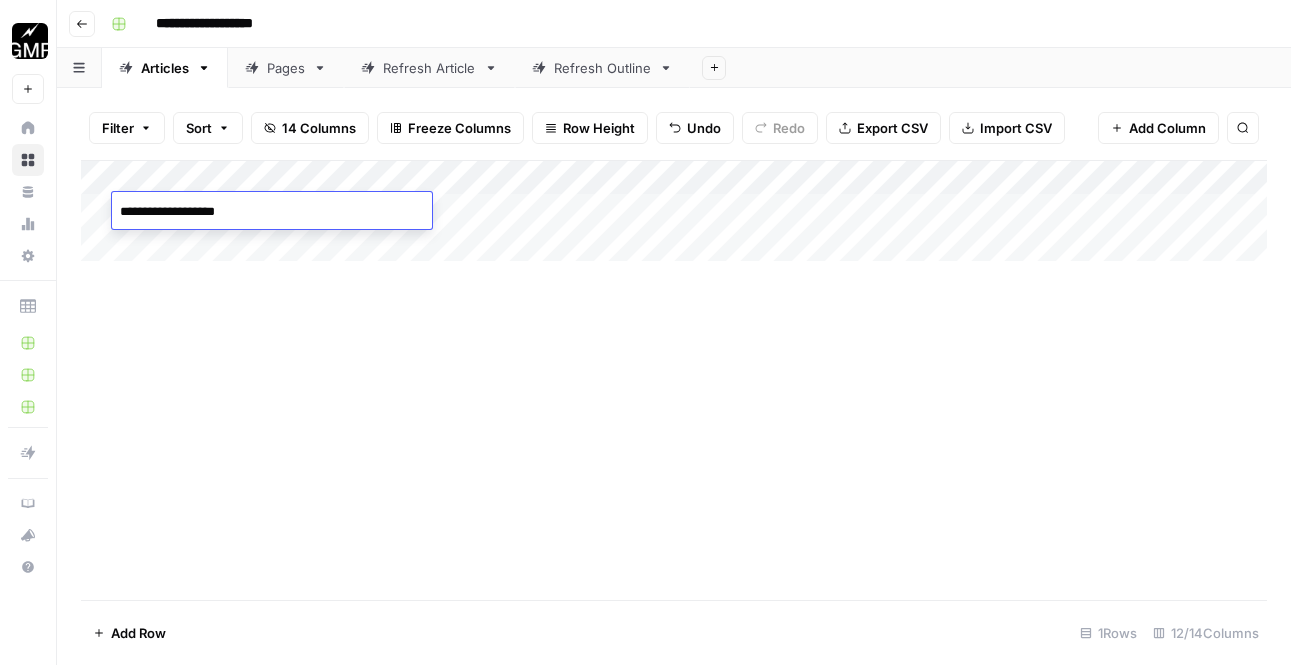 type on "**********" 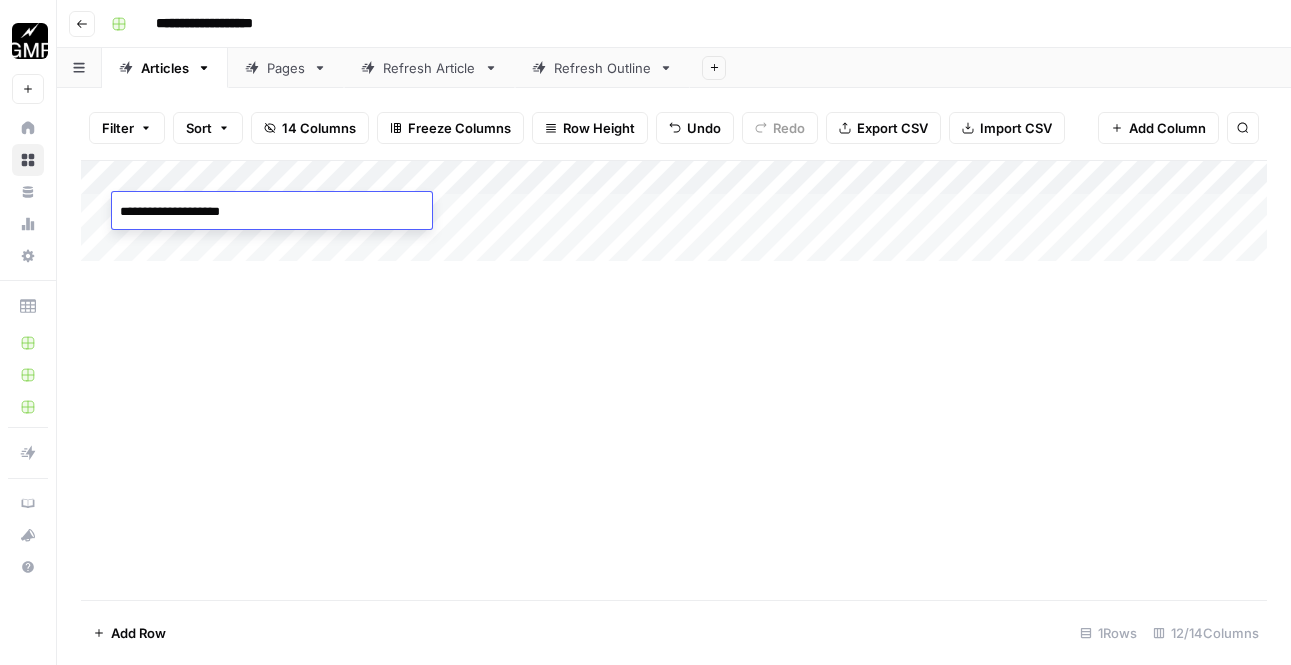 click on "Add Column" at bounding box center (674, 380) 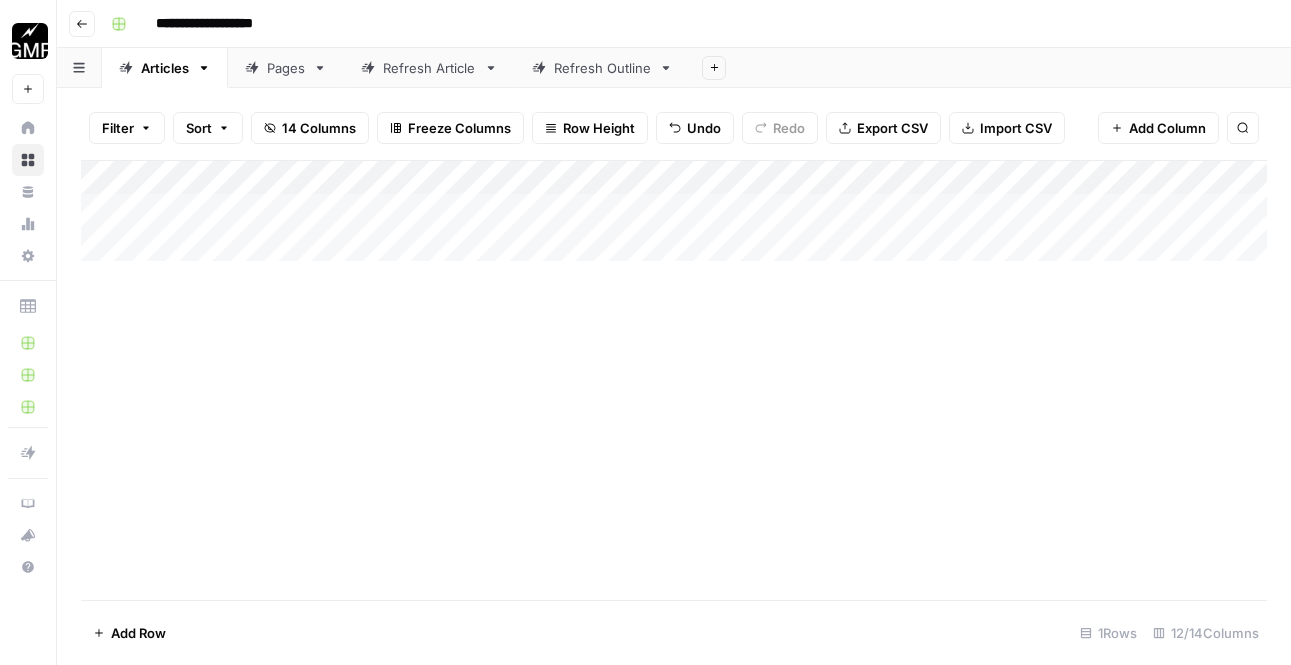 click on "Add Column" at bounding box center (674, 211) 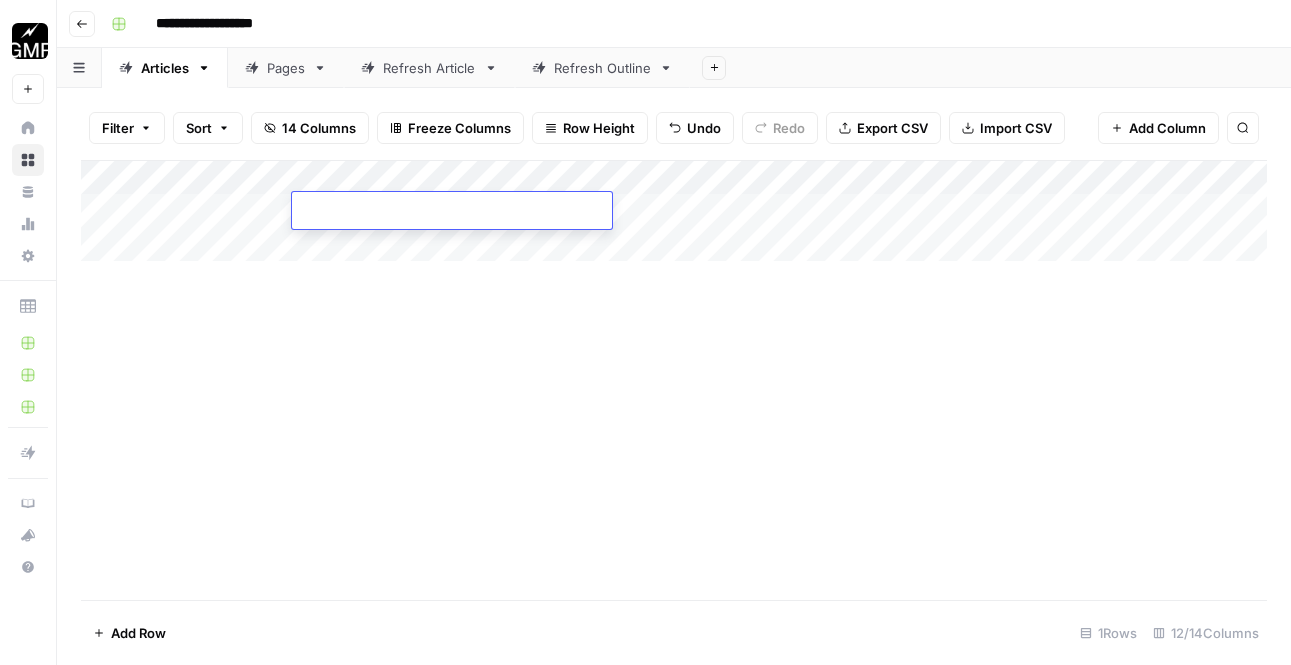 click on "Add Column" at bounding box center (674, 380) 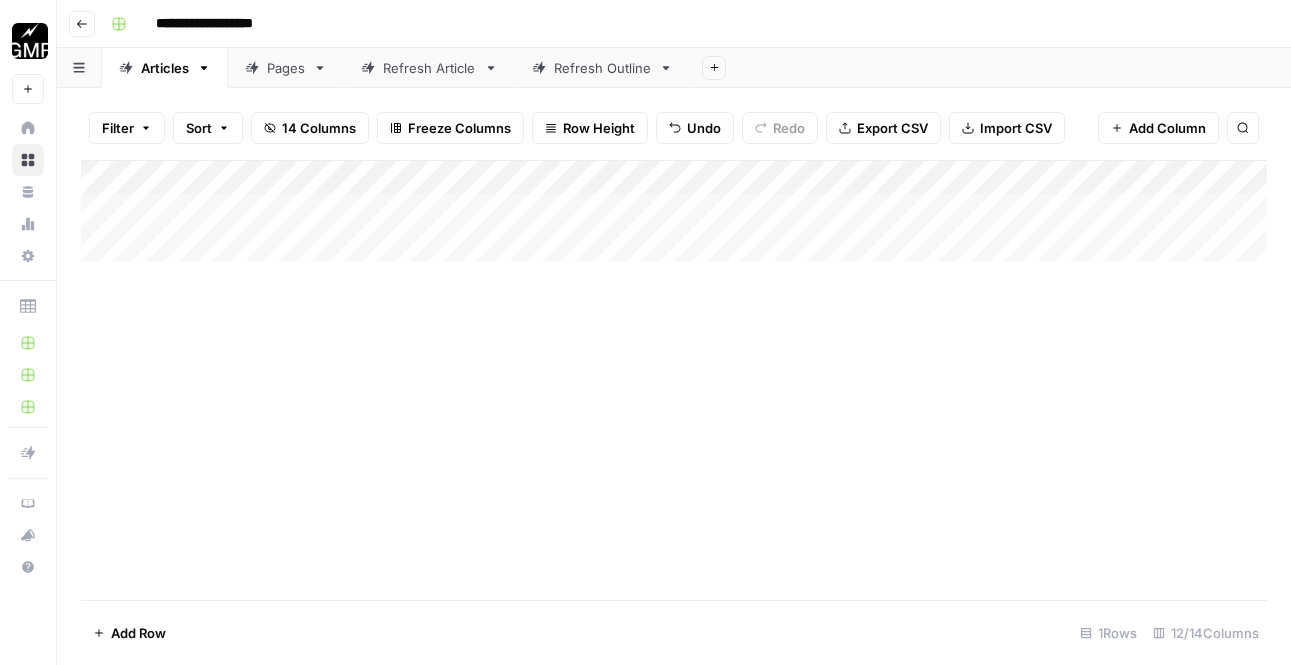 click on "Add Column" at bounding box center (674, 211) 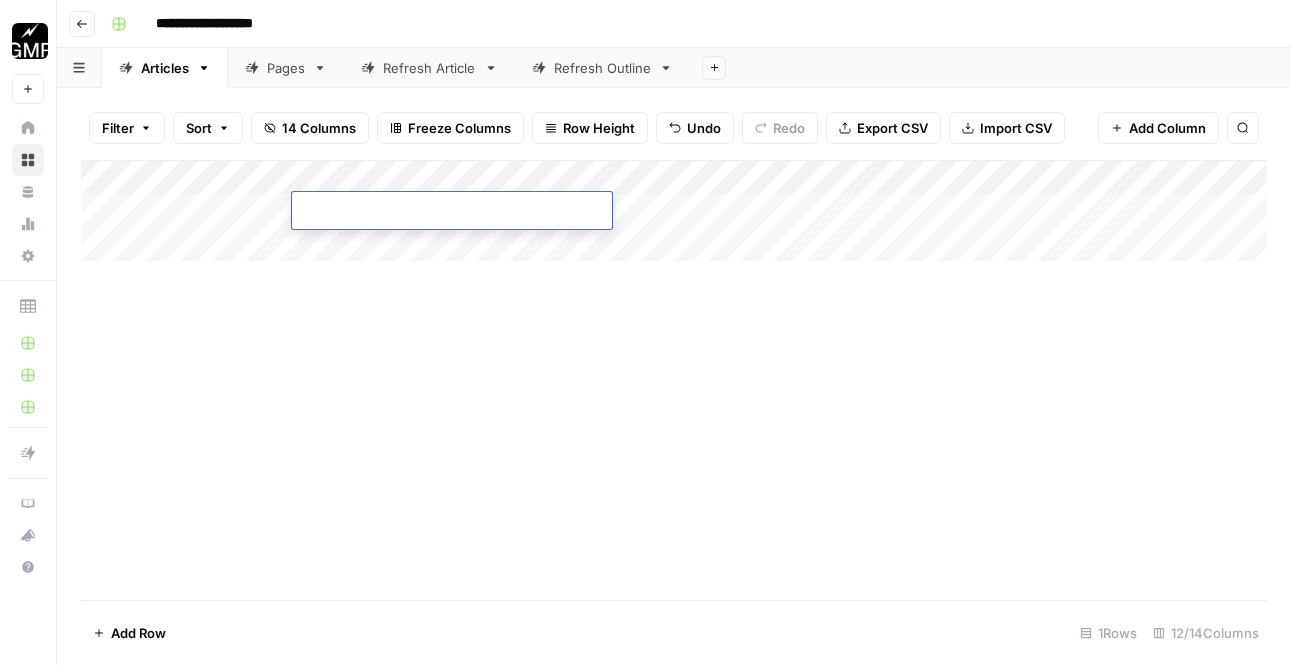click at bounding box center [452, 212] 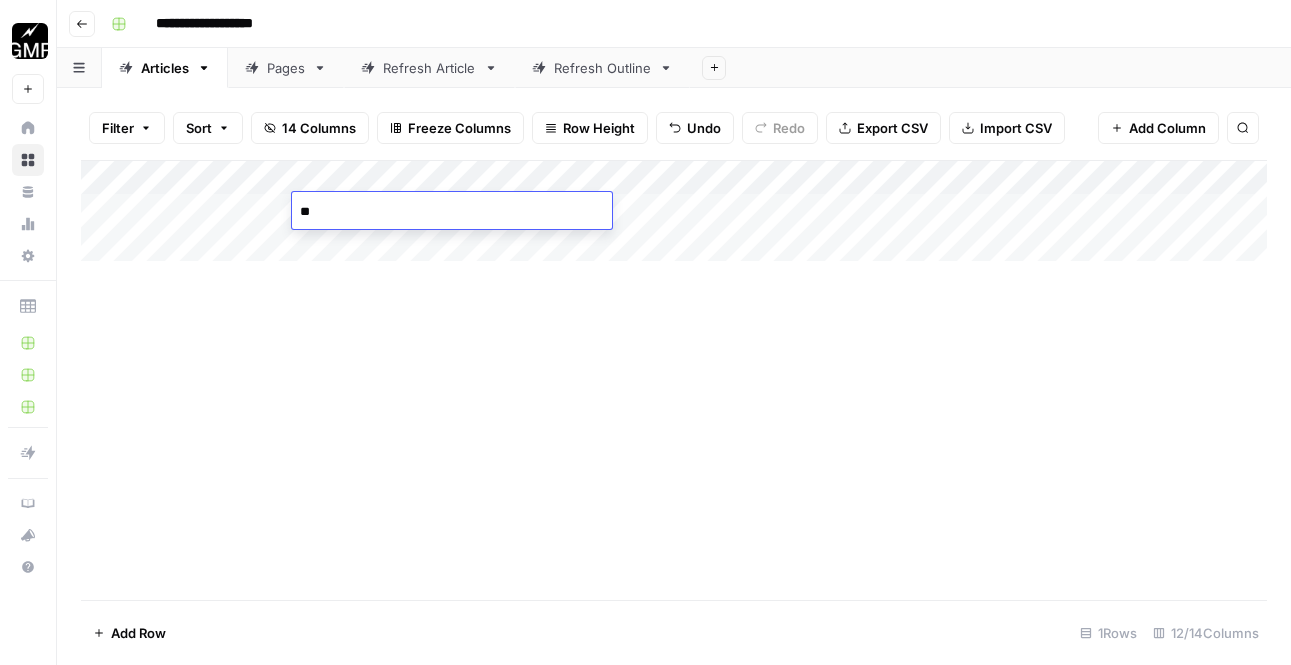type on "*" 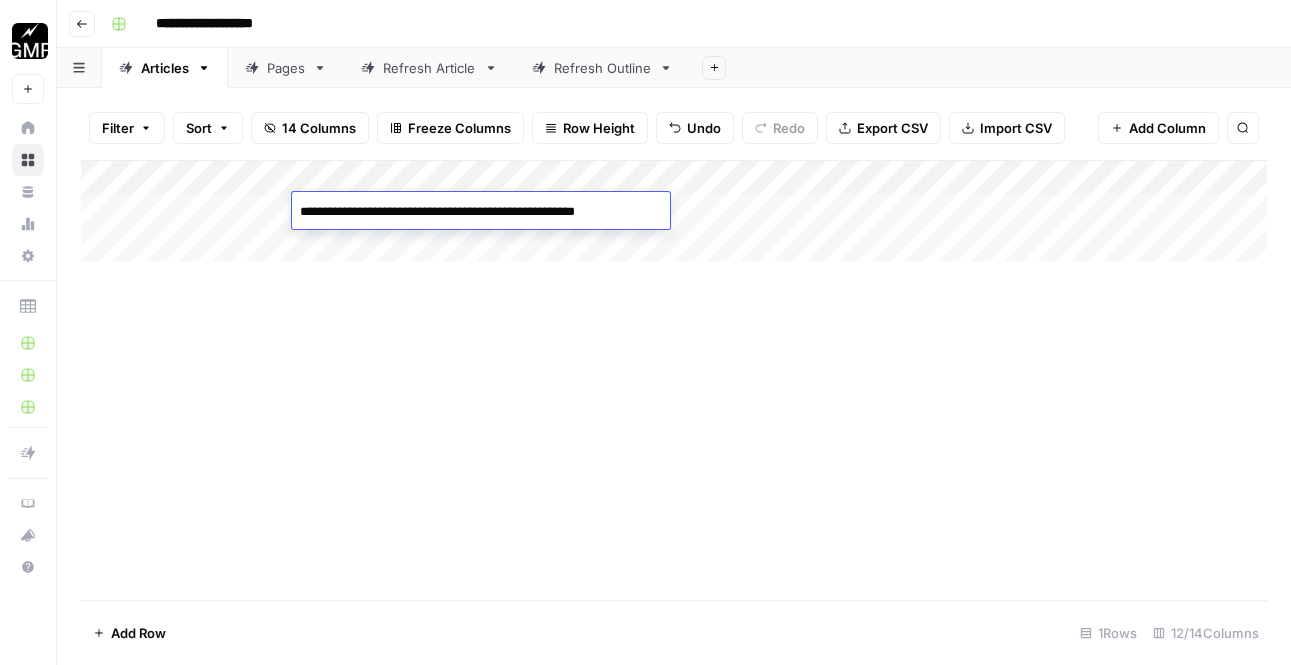 type on "**********" 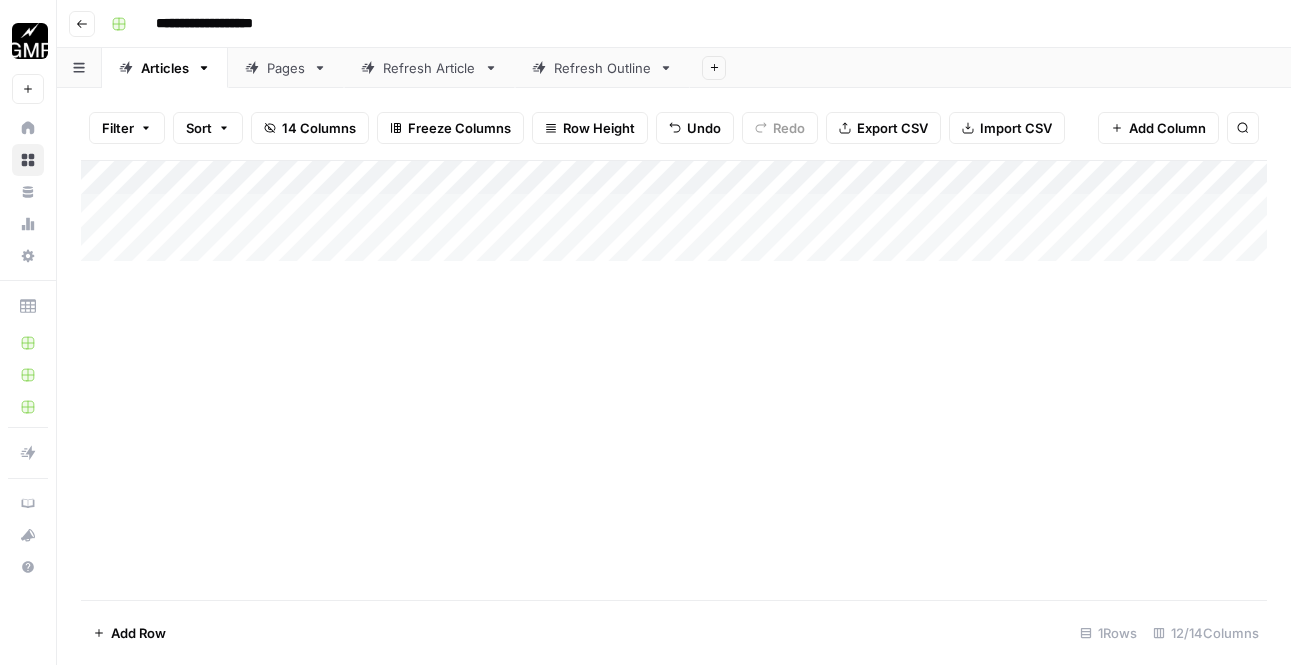 click on "Add Column" at bounding box center (674, 211) 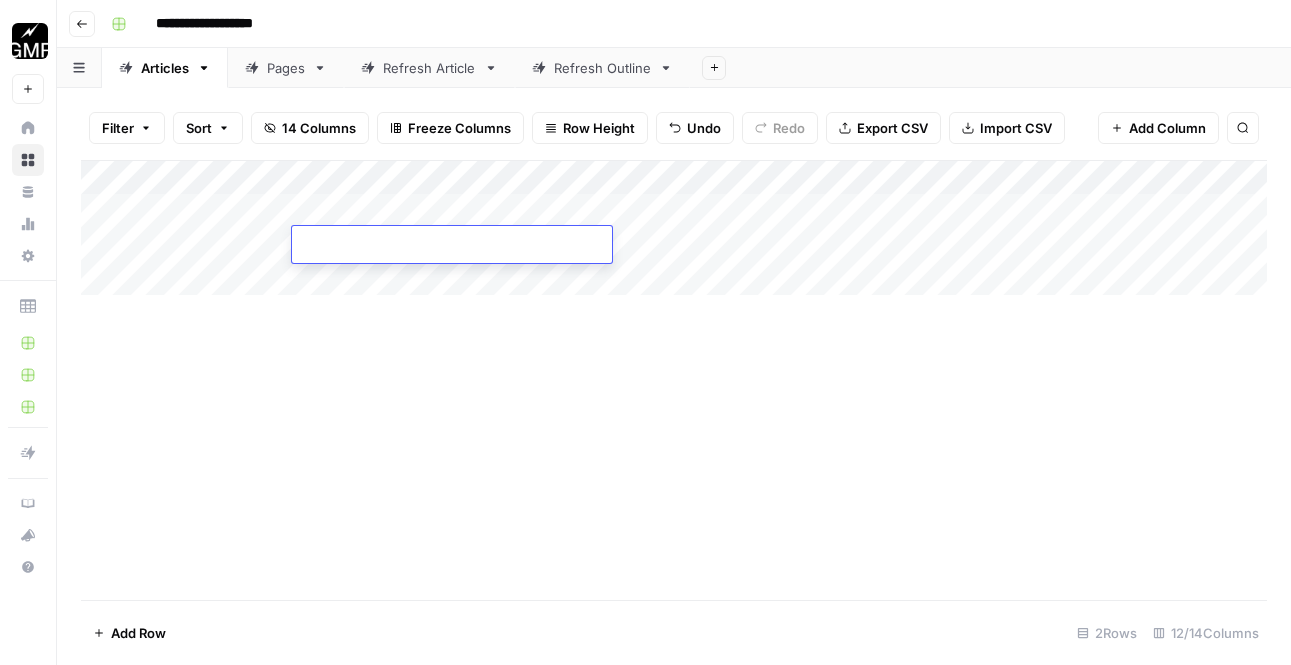 click on "Add Column" at bounding box center (674, 228) 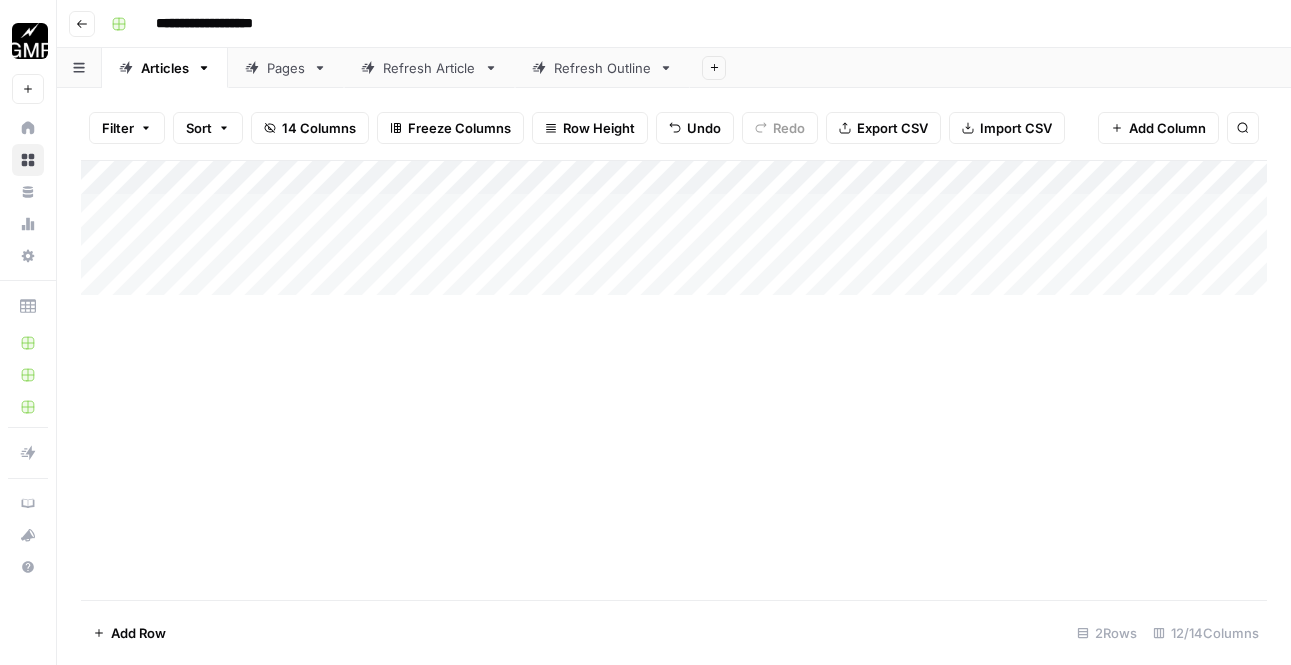 click on "Add Column" at bounding box center (674, 228) 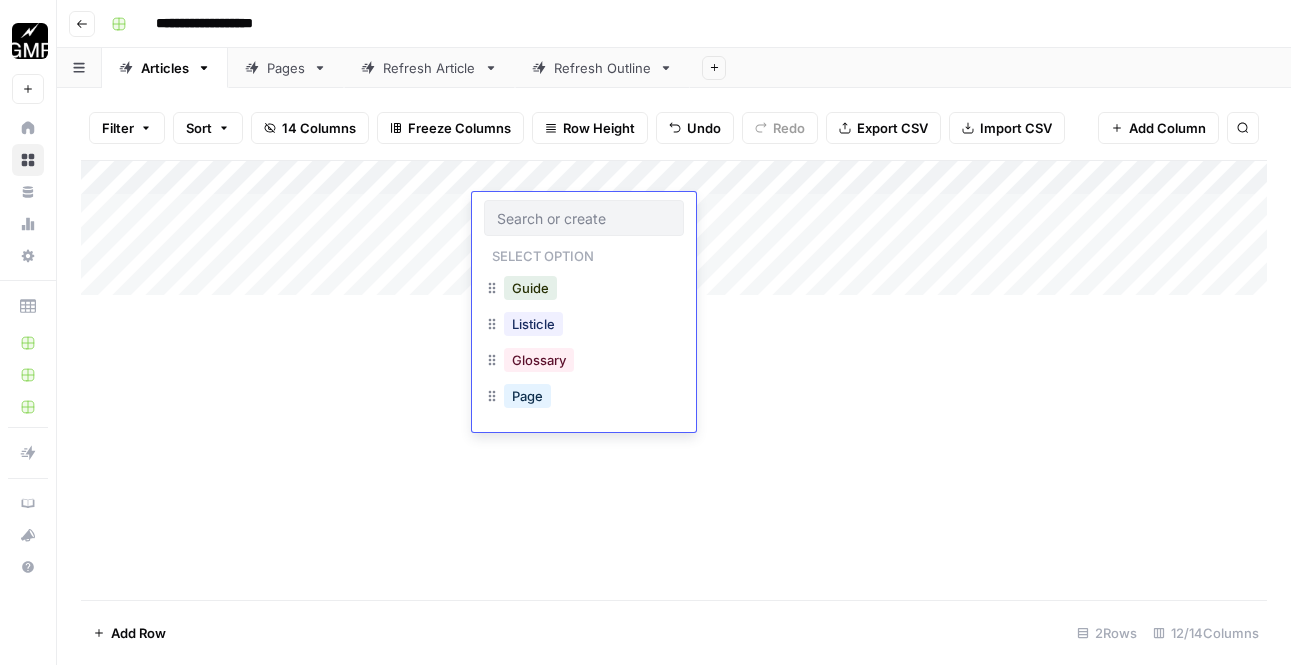click on "Guide" at bounding box center (584, 290) 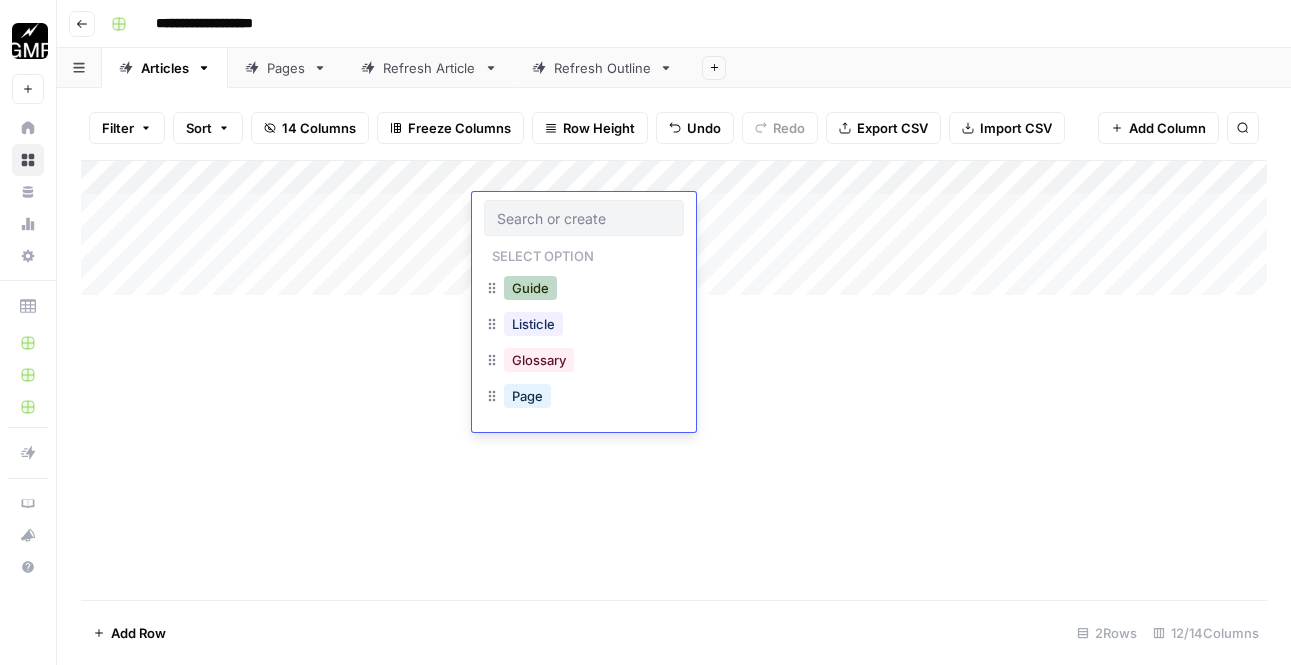 click on "Guide" at bounding box center [530, 288] 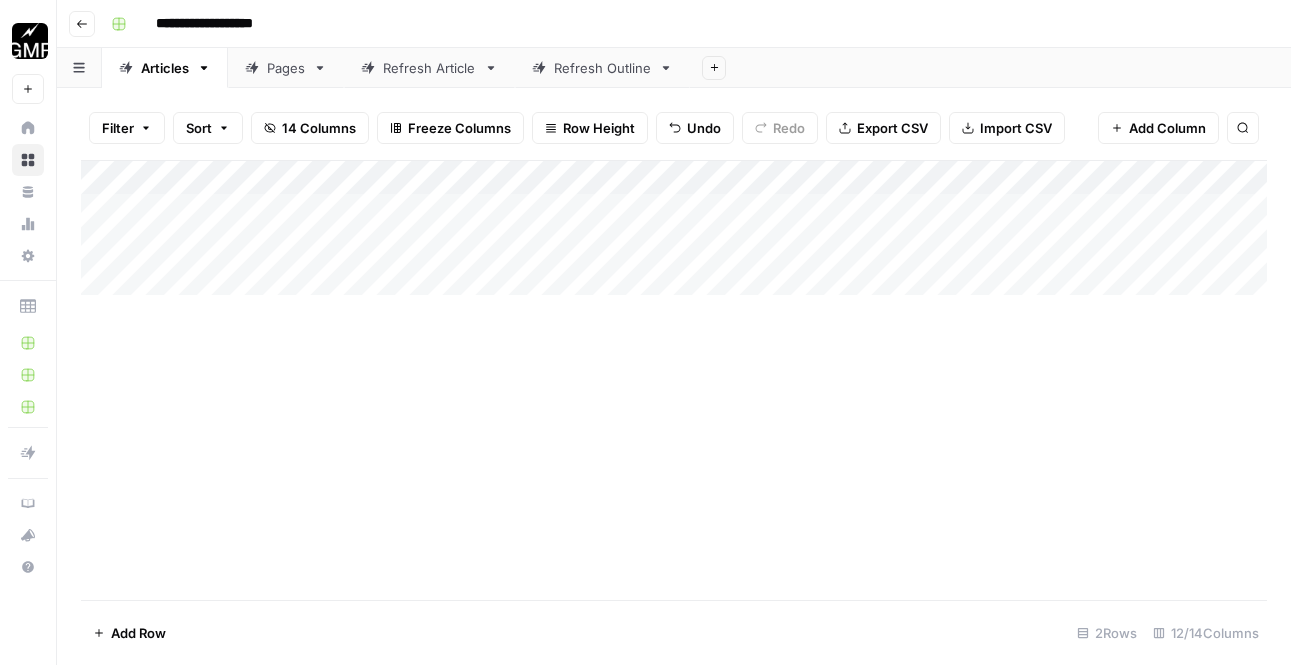 click on "Add Column" at bounding box center [674, 228] 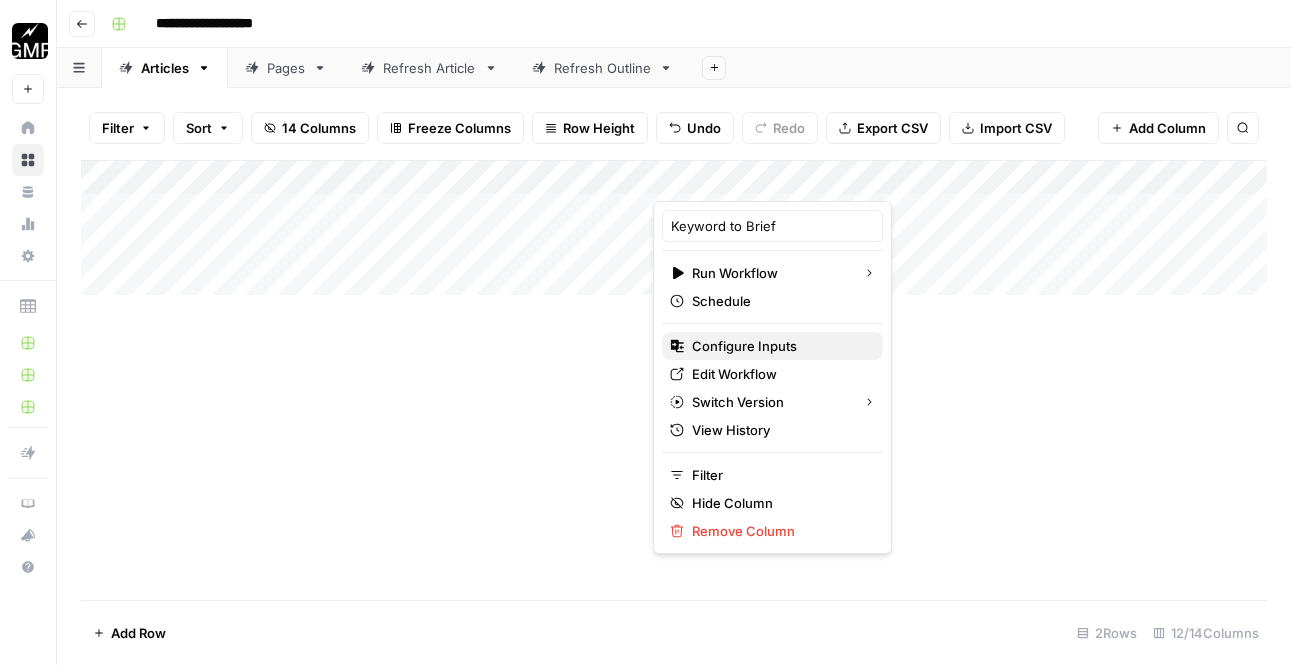 click on "Configure Inputs" at bounding box center (744, 346) 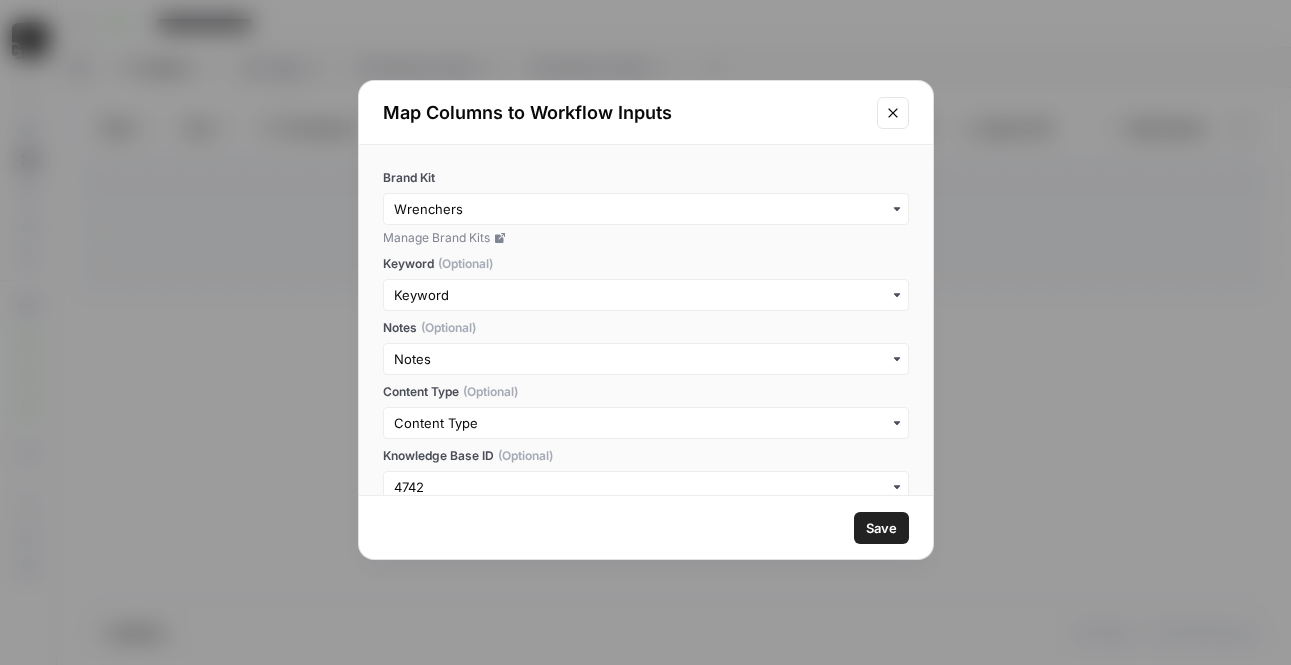 click 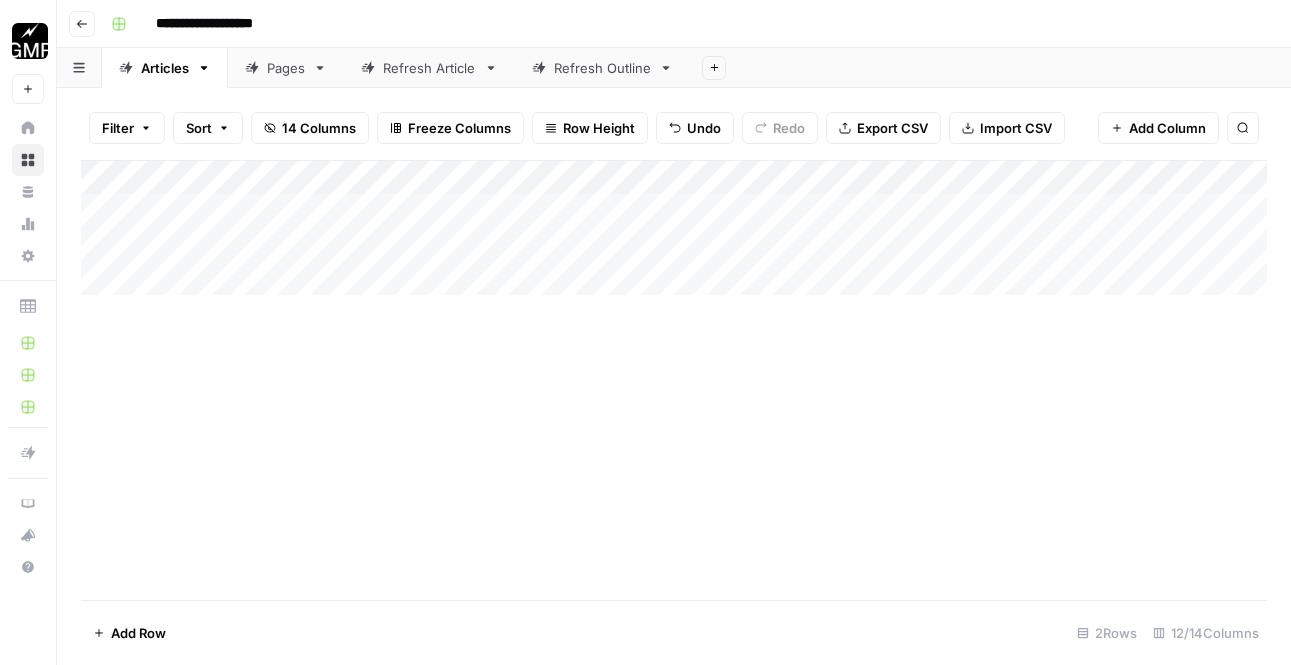 click on "Add Column" at bounding box center [674, 228] 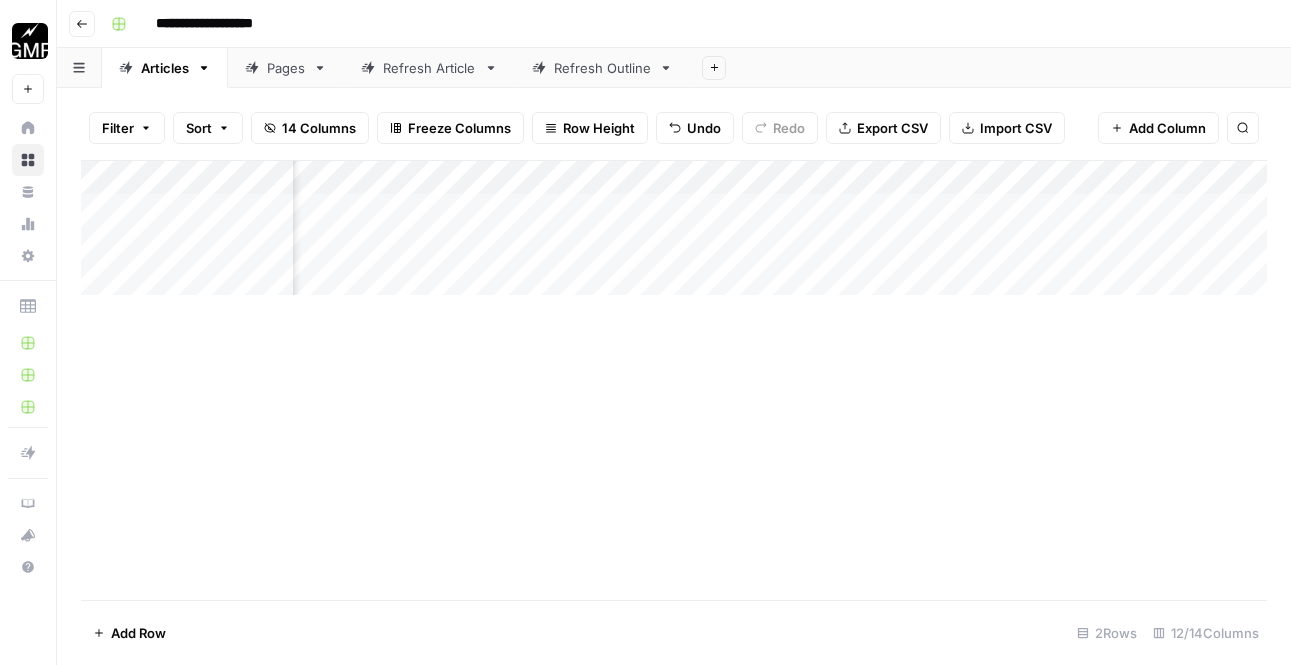 scroll, scrollTop: 0, scrollLeft: 573, axis: horizontal 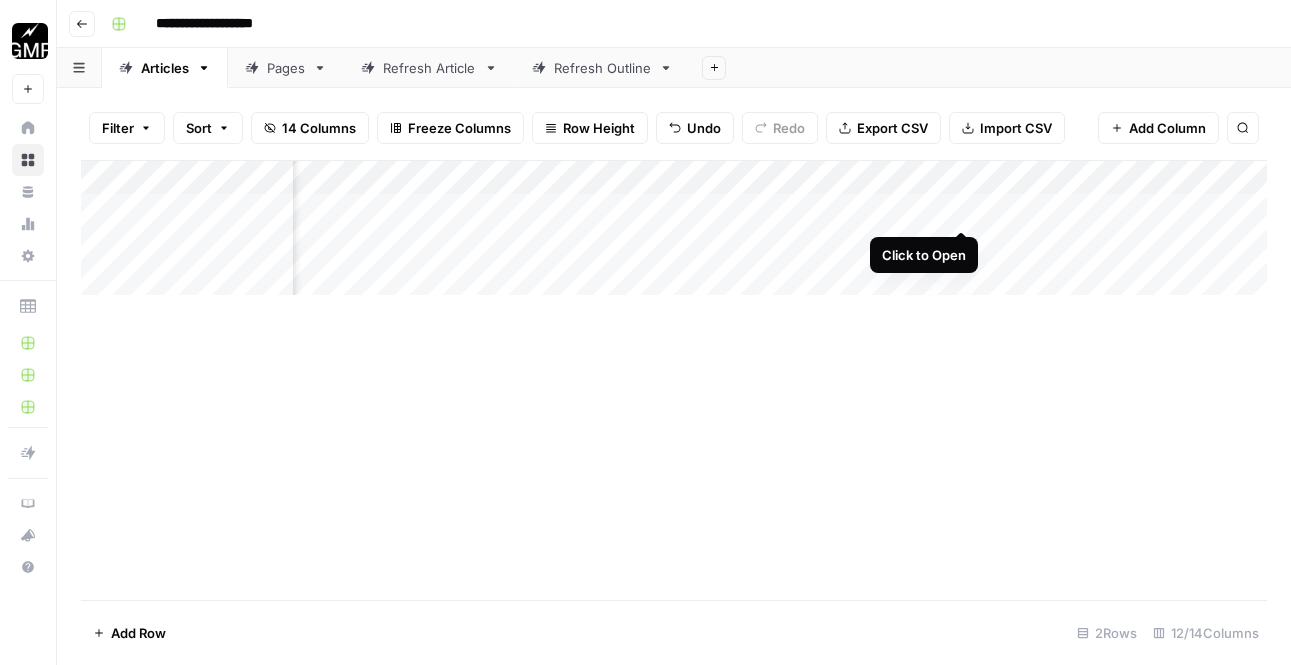 click on "Add Column" at bounding box center [674, 228] 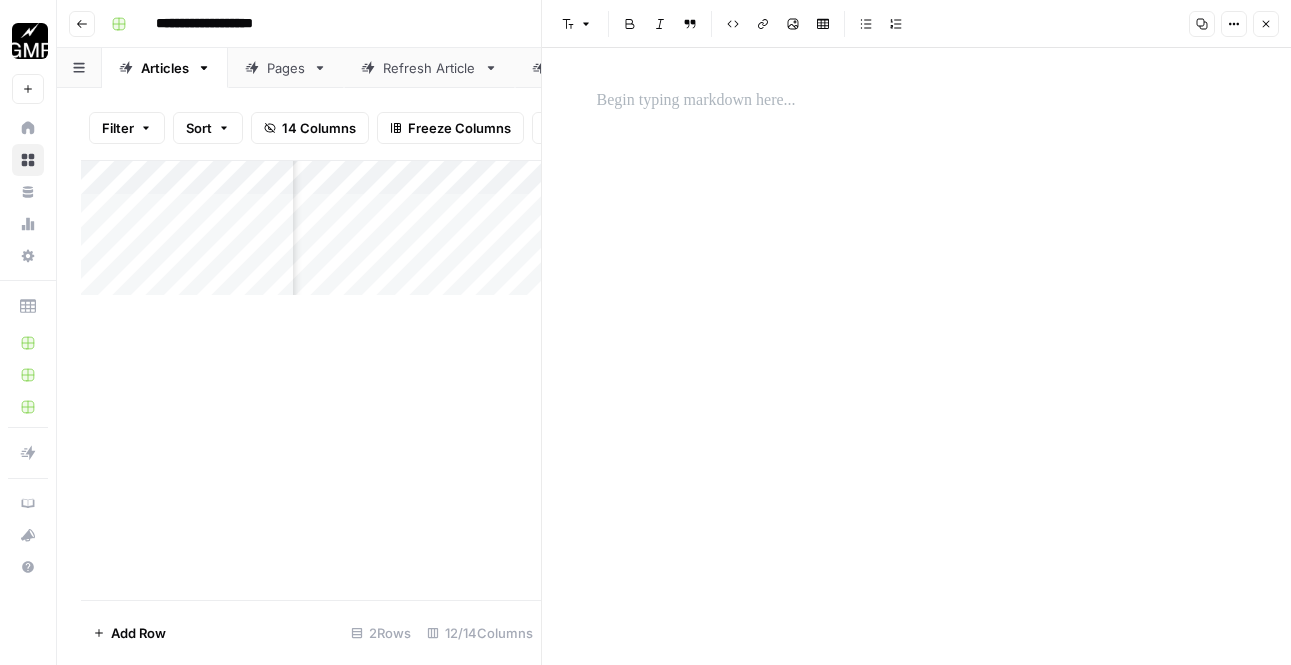 click at bounding box center (917, 101) 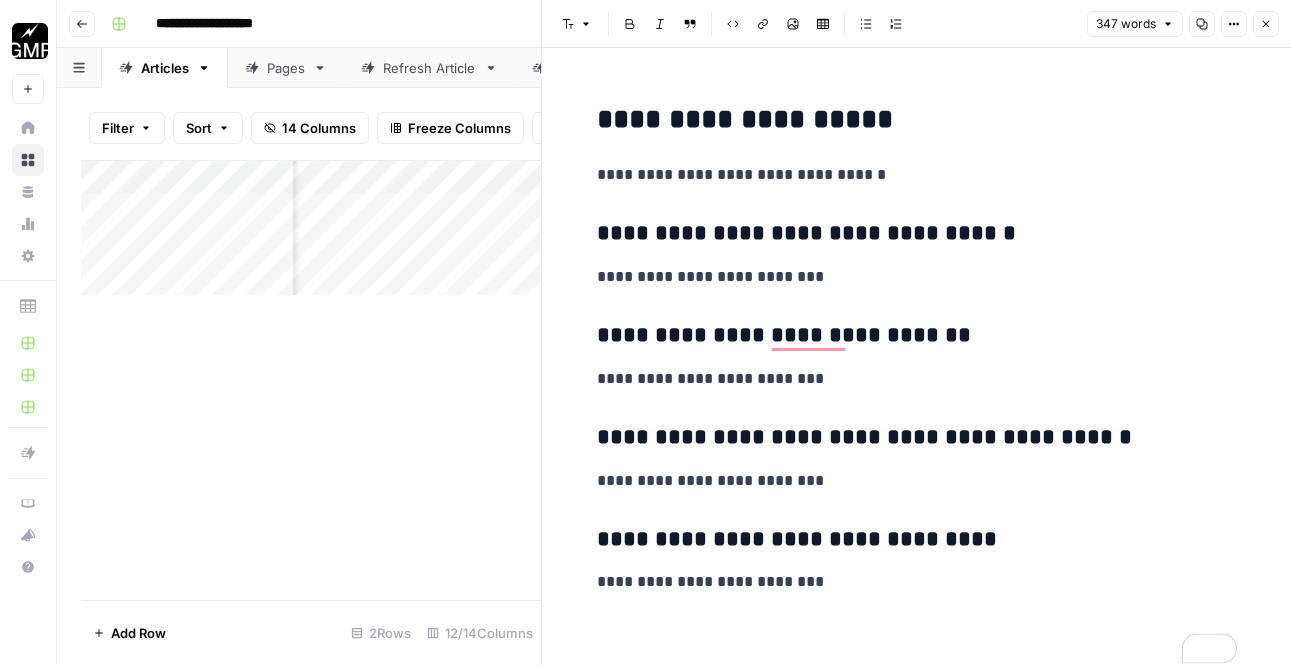 scroll, scrollTop: 2042, scrollLeft: 0, axis: vertical 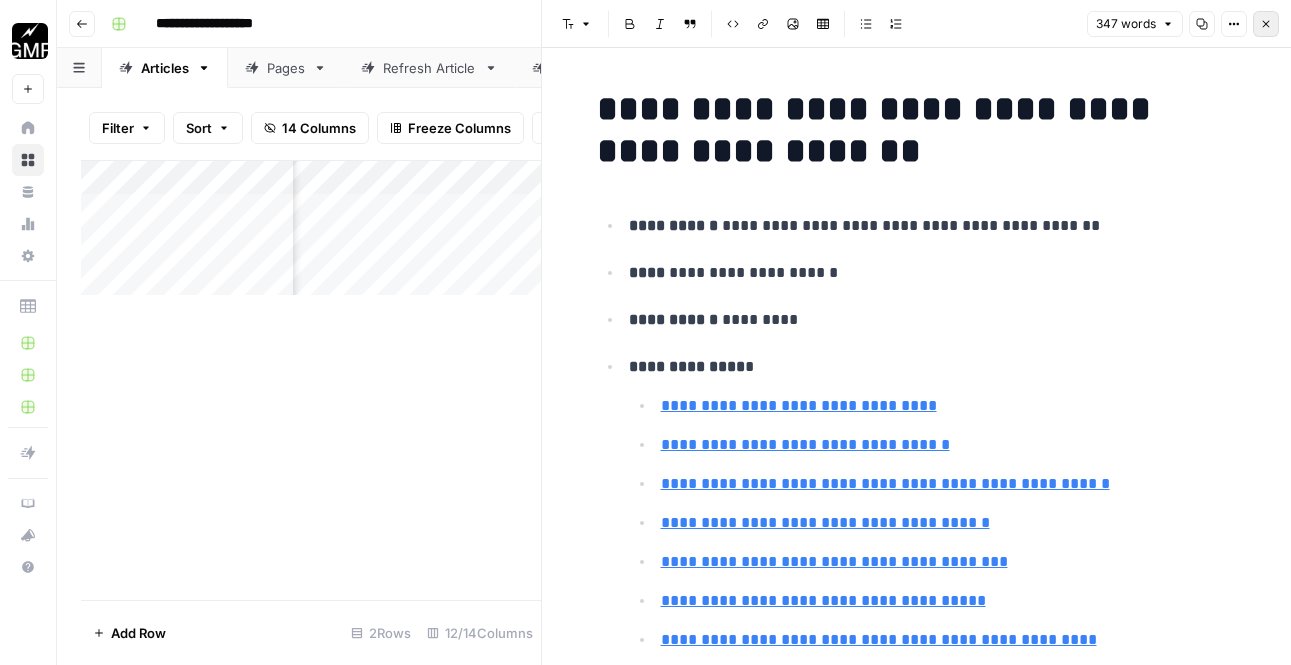 click on "Close" at bounding box center (1271, 24) 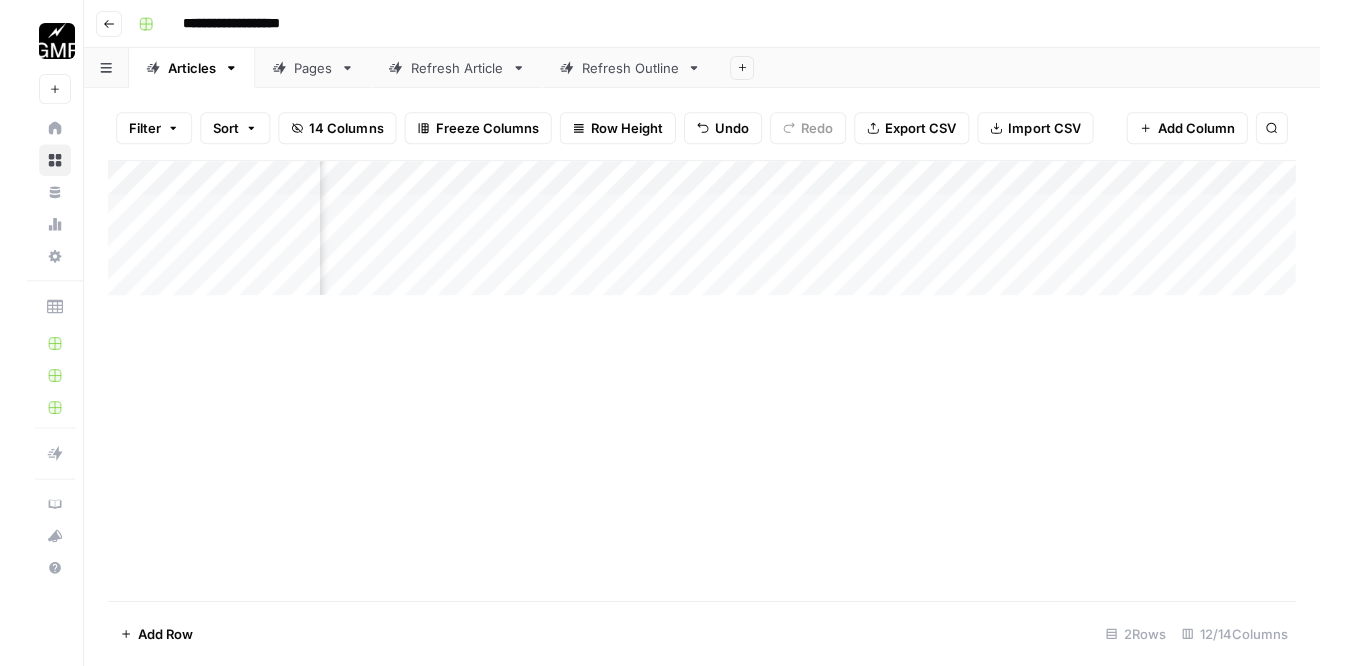 scroll, scrollTop: 0, scrollLeft: 0, axis: both 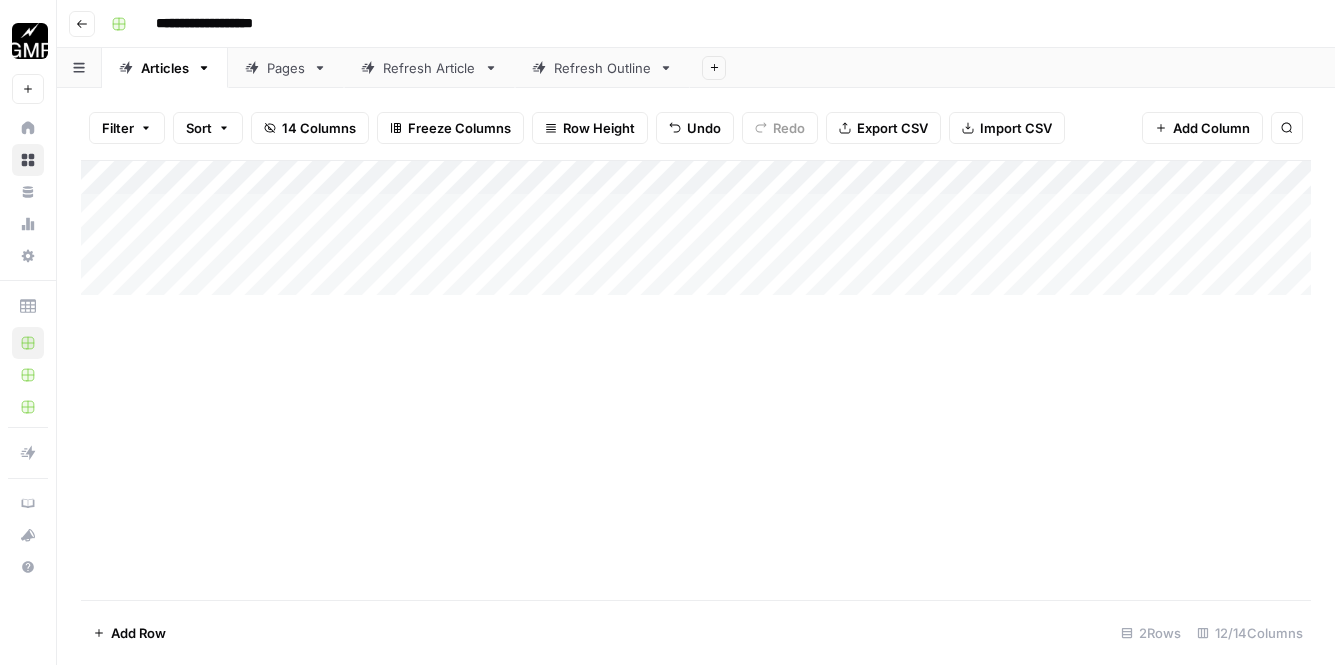 click on "Add Column" at bounding box center (696, 228) 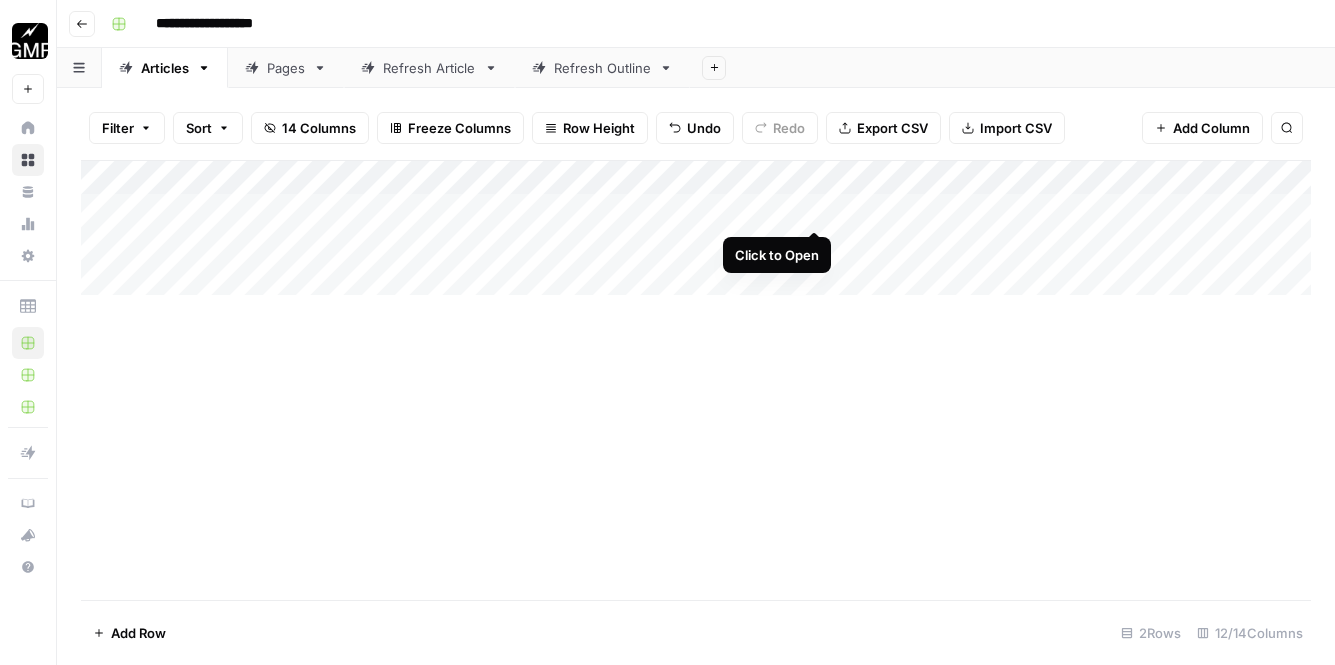click on "Add Column" at bounding box center [696, 228] 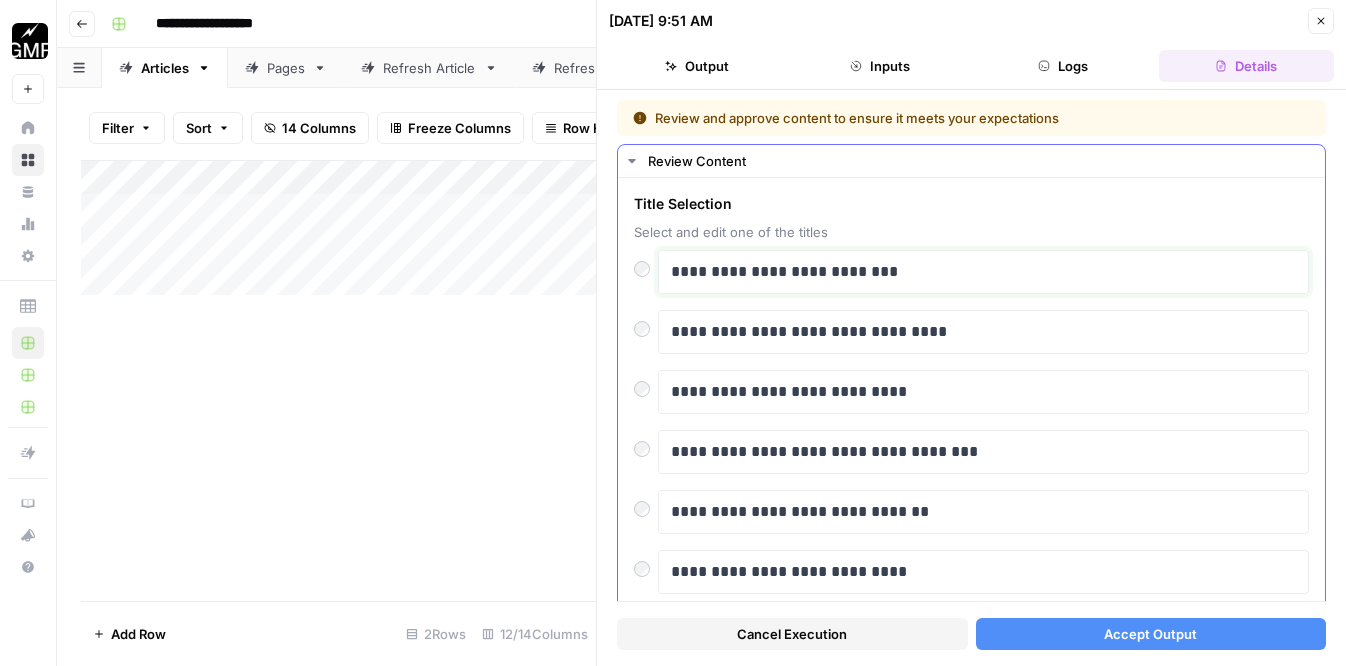 click on "**********" at bounding box center [983, 272] 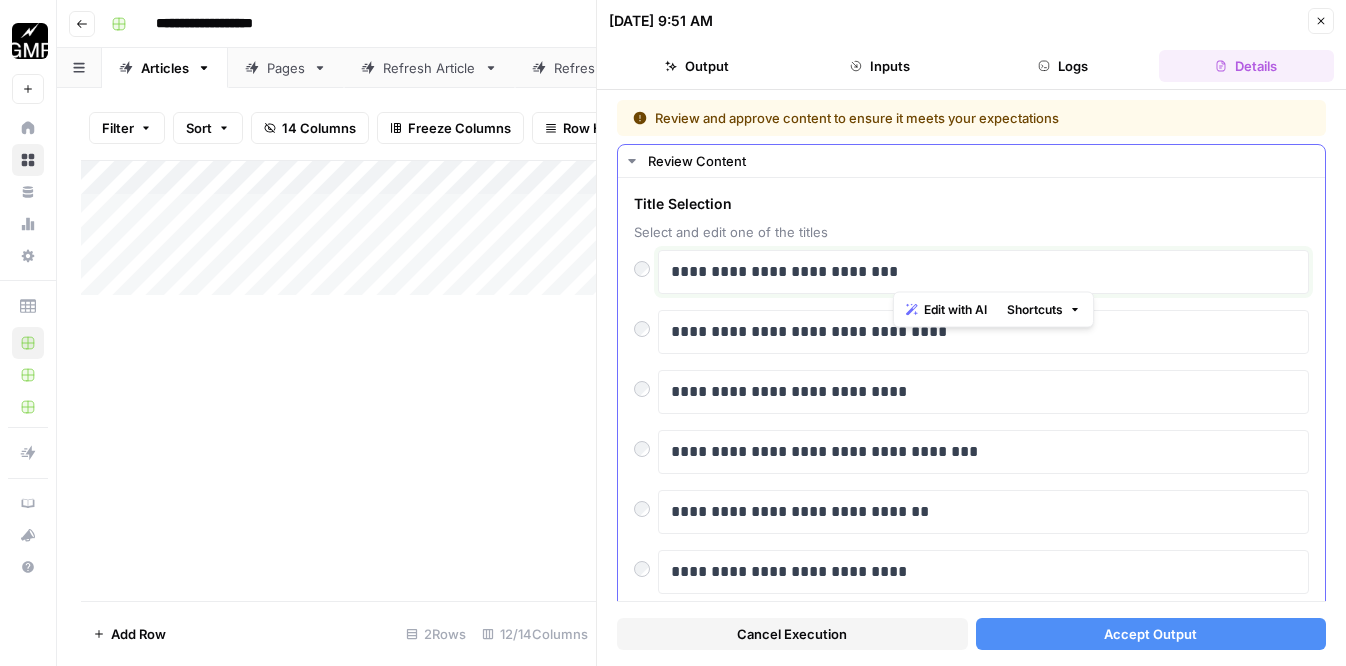 drag, startPoint x: 929, startPoint y: 275, endPoint x: 860, endPoint y: 274, distance: 69.00725 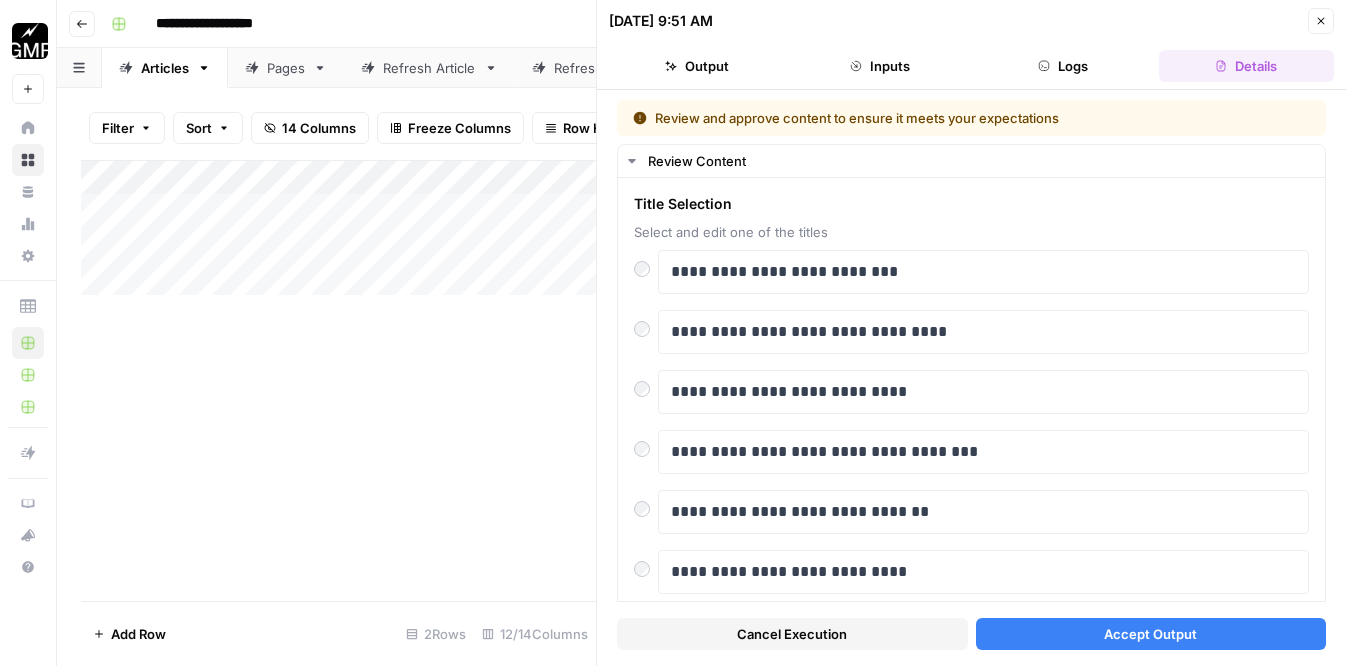 click on "Accept Output" at bounding box center (1150, 634) 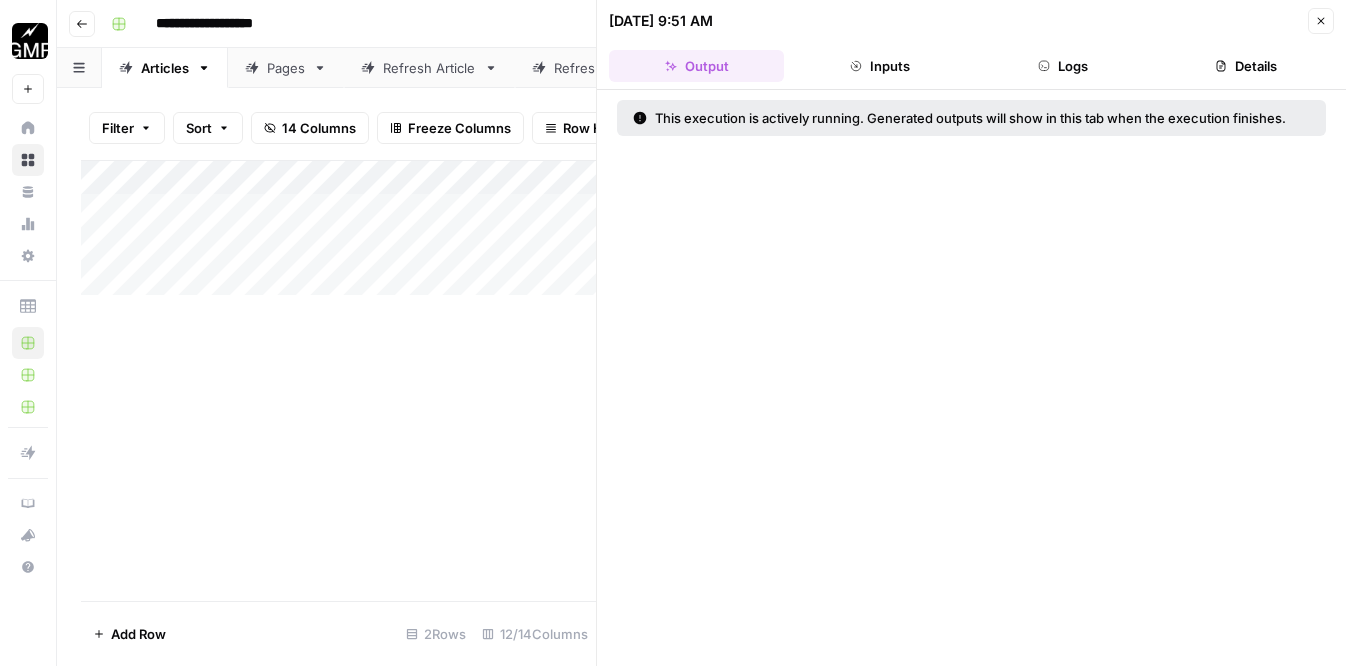 click on "**********" at bounding box center [714, 24] 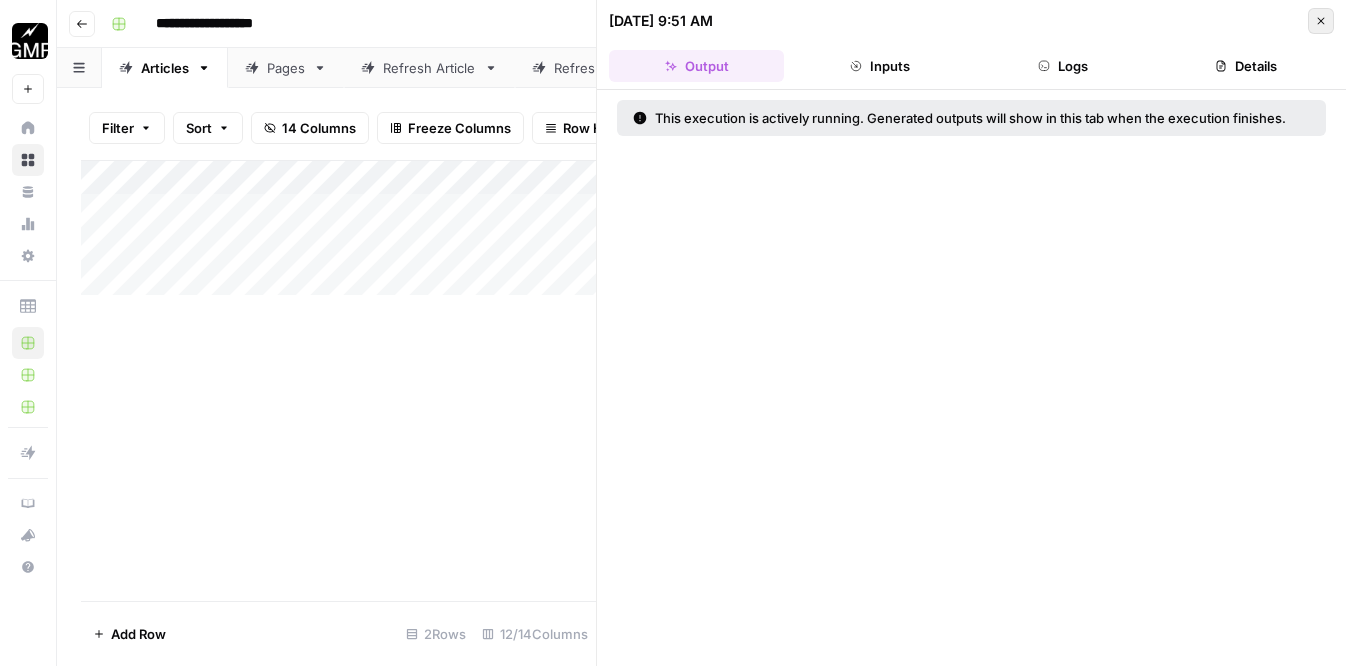 click 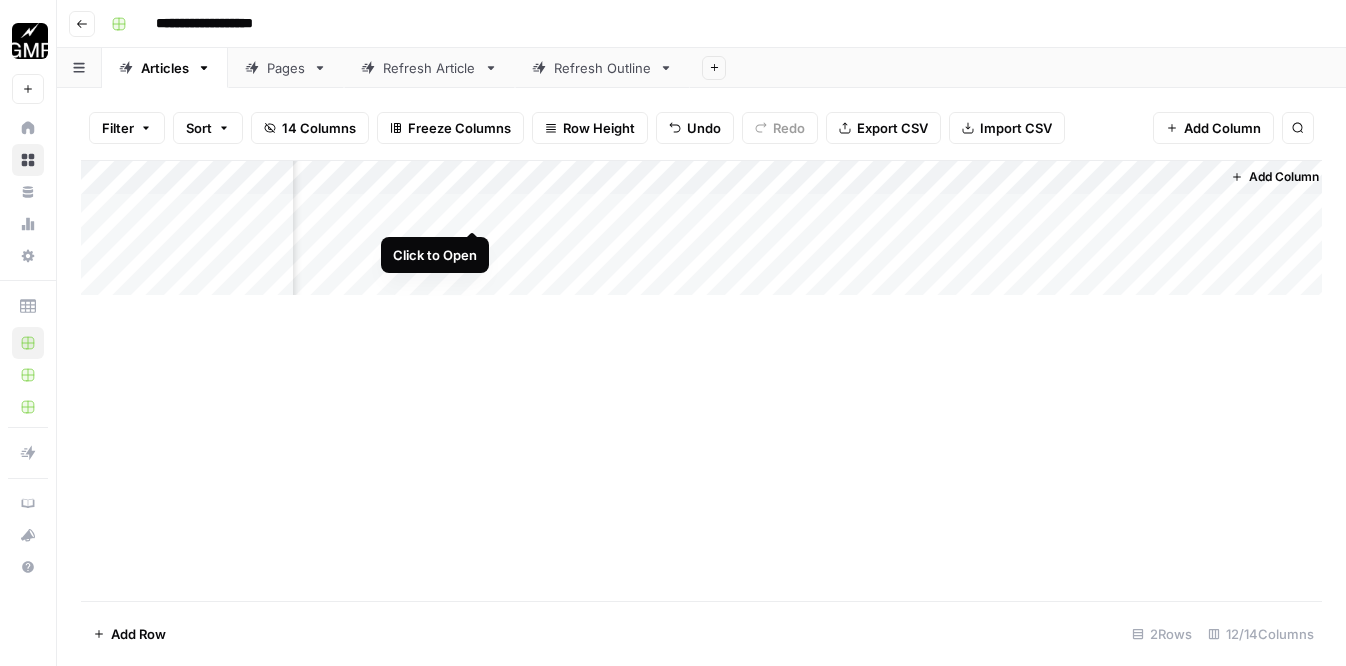scroll, scrollTop: 0, scrollLeft: 1063, axis: horizontal 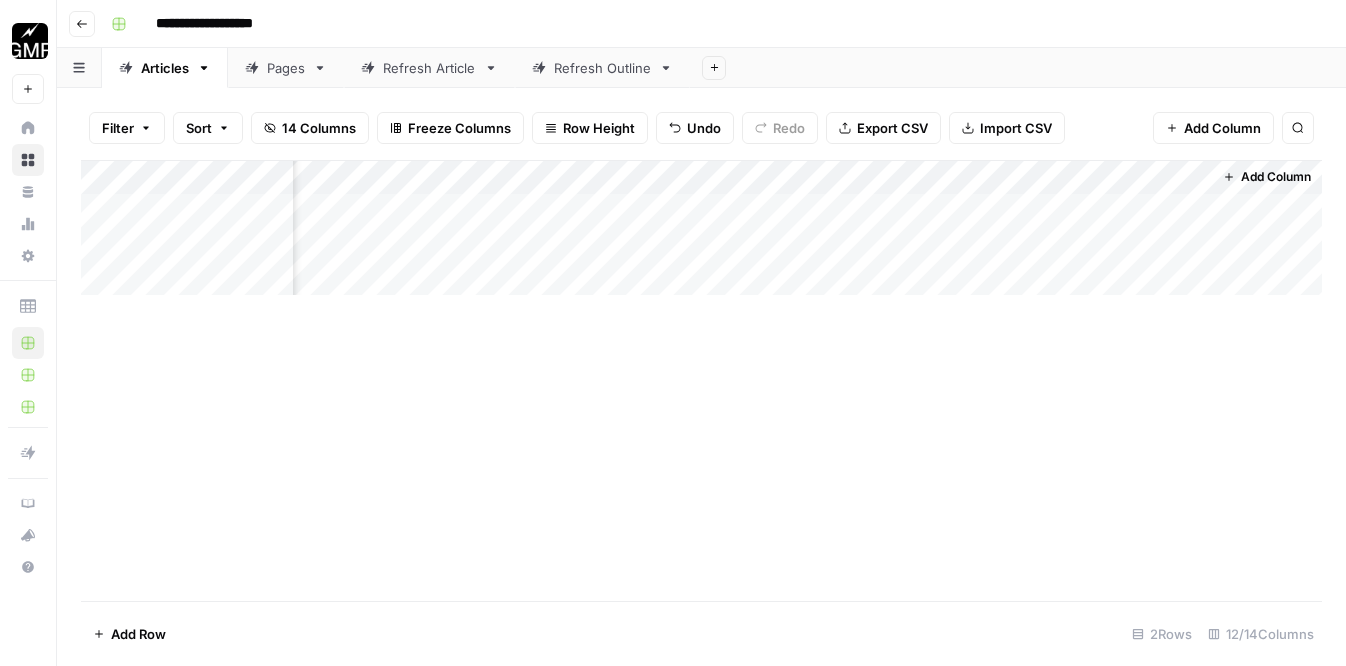 click on "Add Column" at bounding box center (701, 228) 